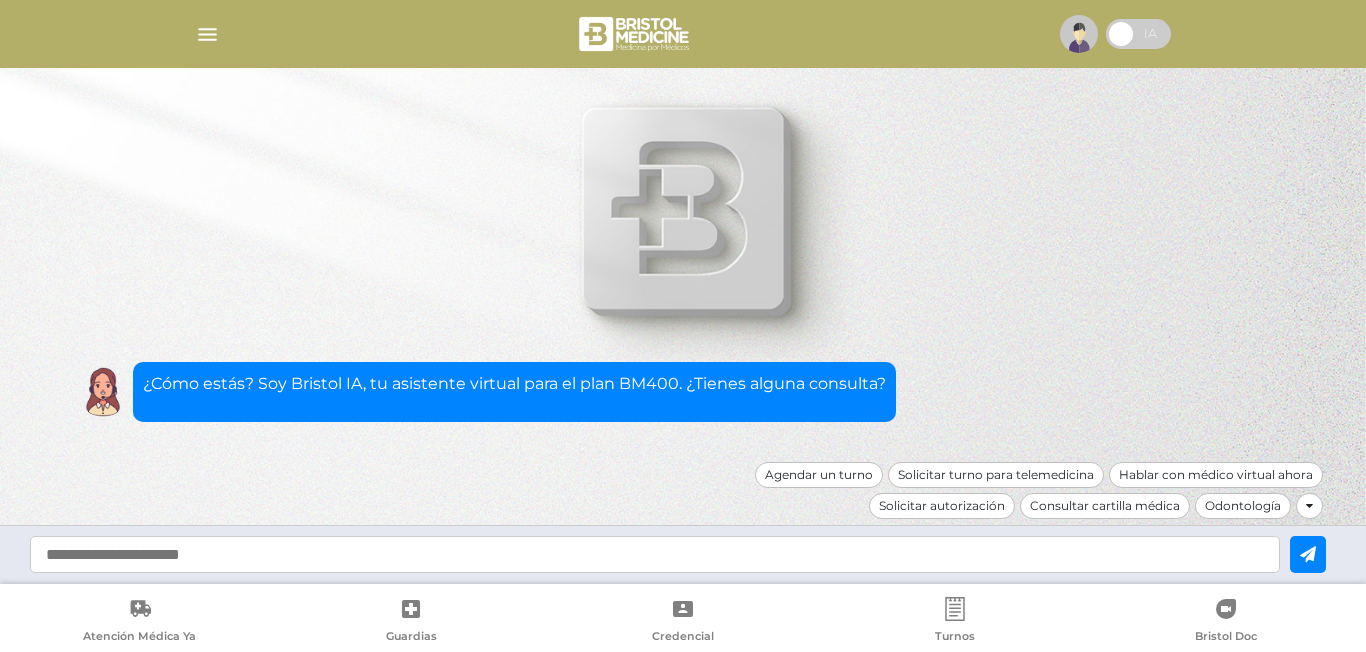 scroll, scrollTop: 0, scrollLeft: 0, axis: both 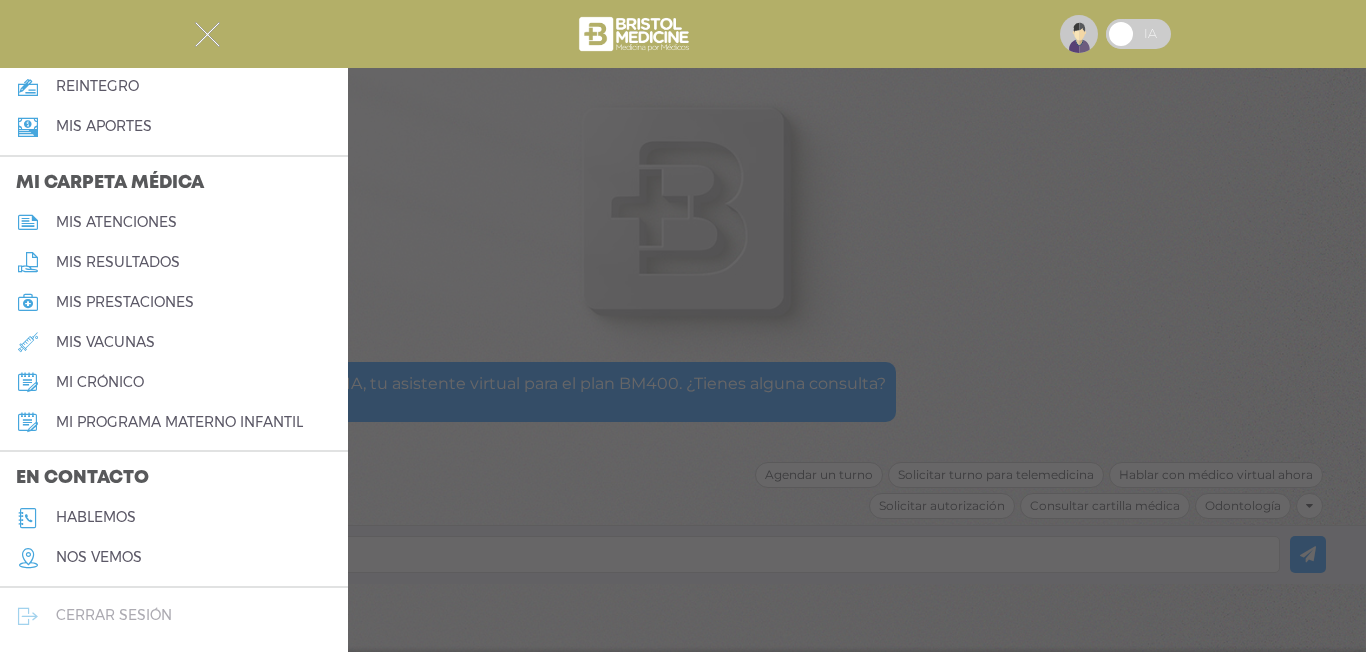 click on "cerrar sesión" at bounding box center (114, 615) 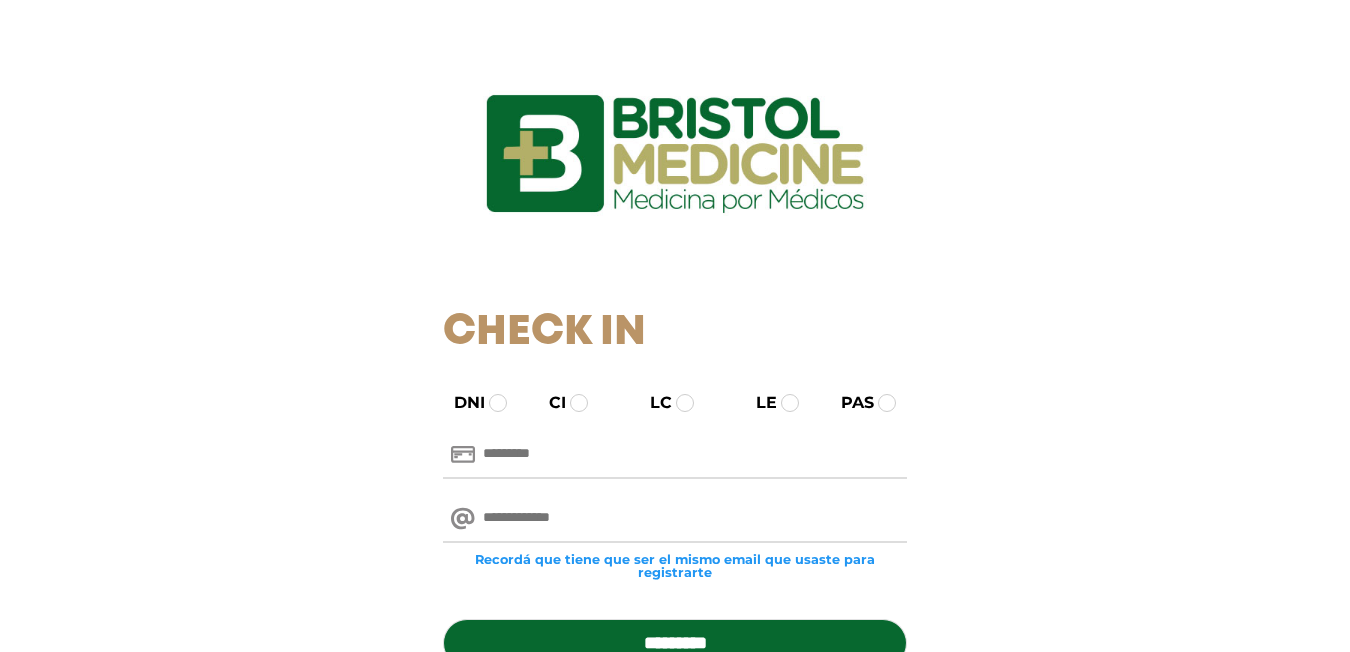 click at bounding box center [675, 455] 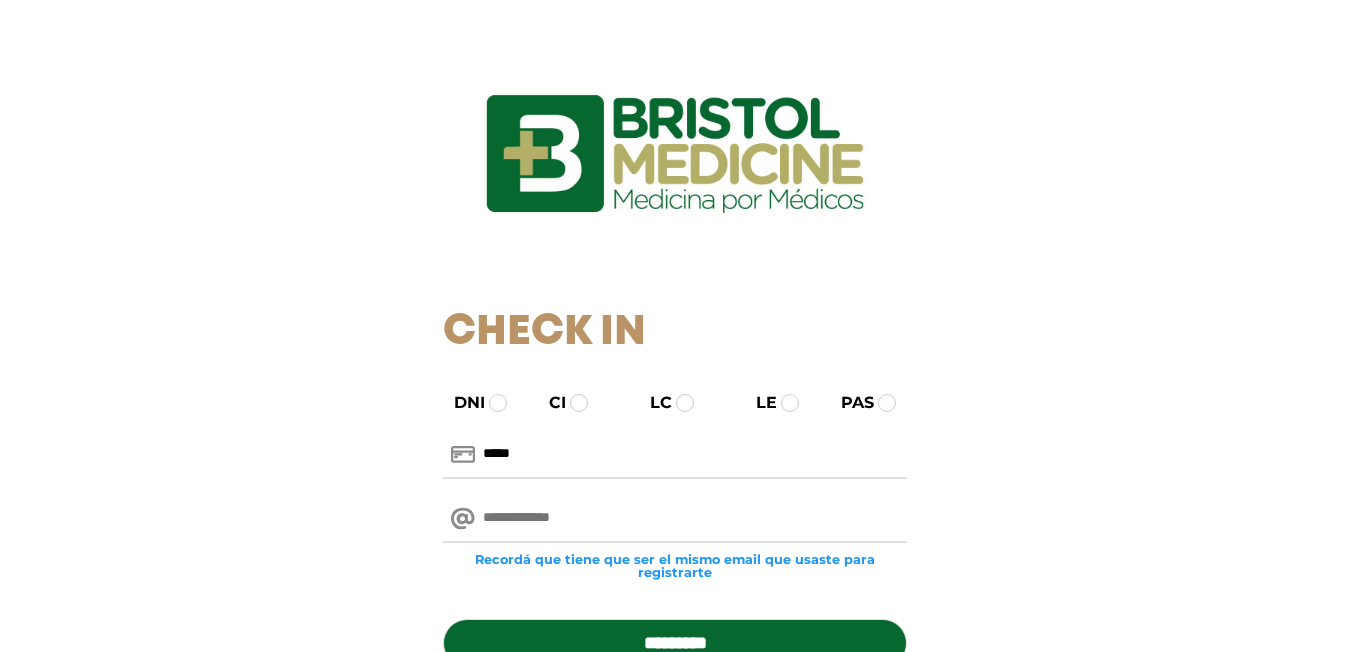 type on "*****" 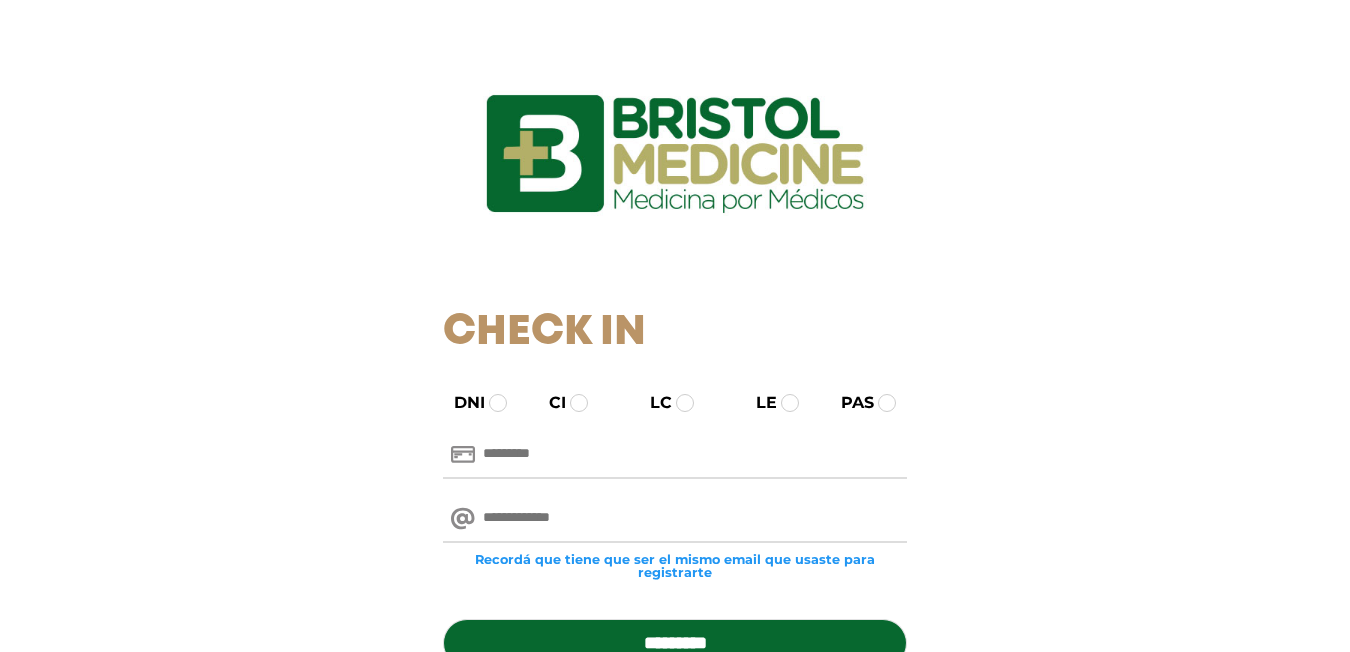 scroll, scrollTop: 219, scrollLeft: 0, axis: vertical 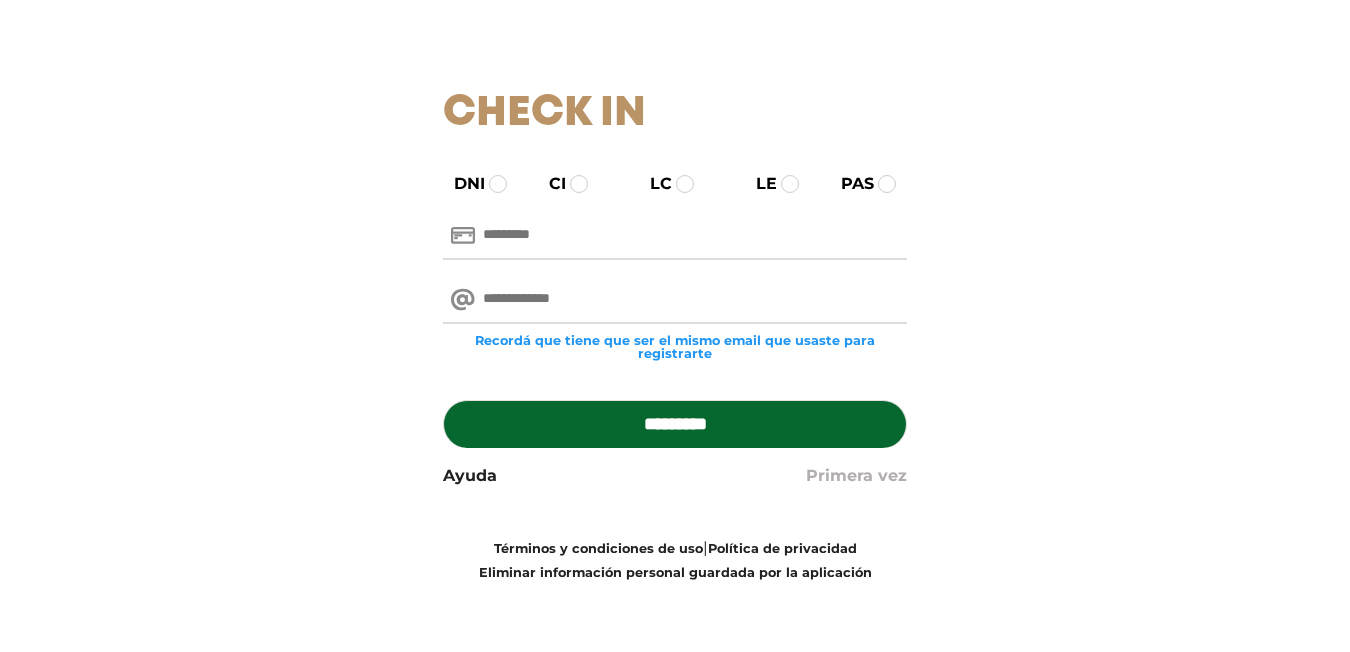 type 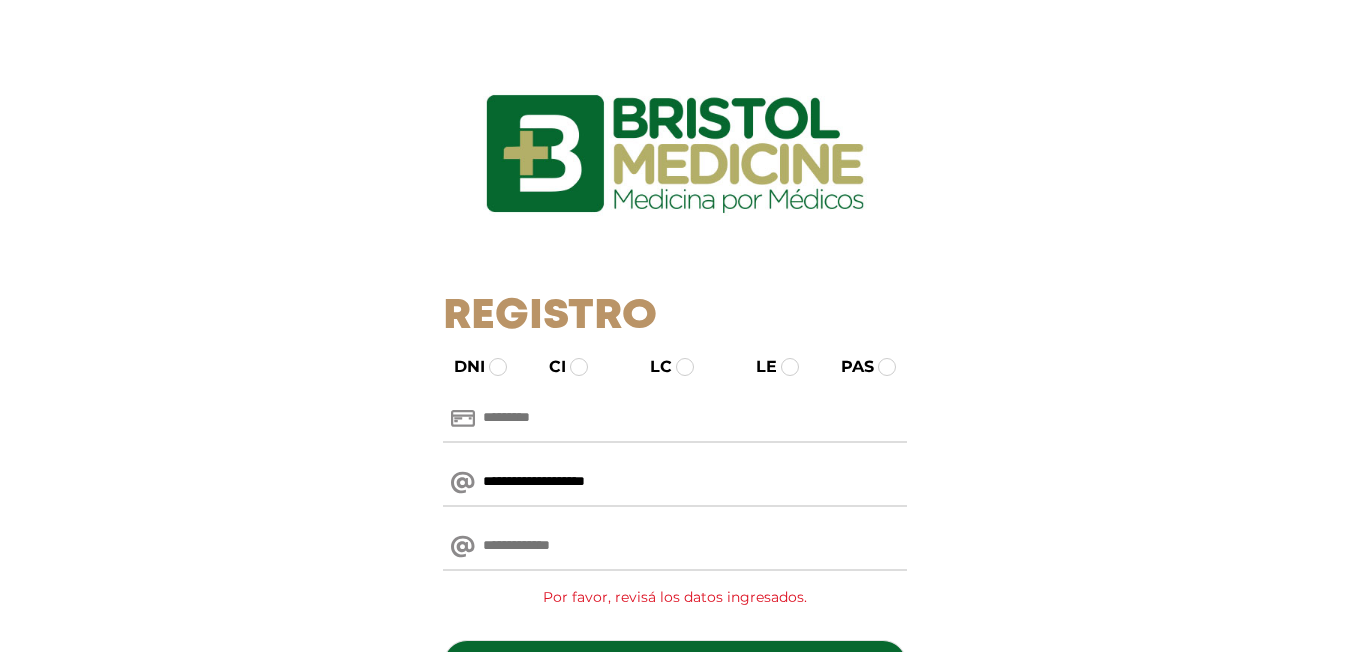 type on "**********" 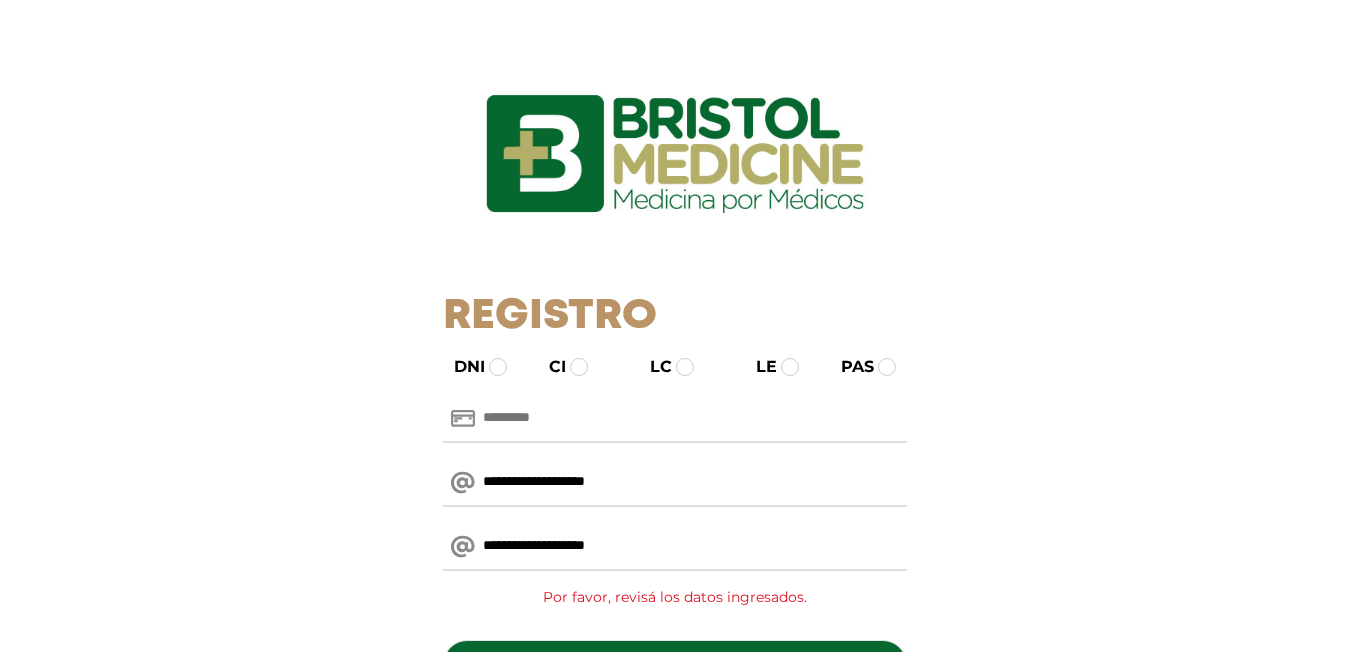 type on "**********" 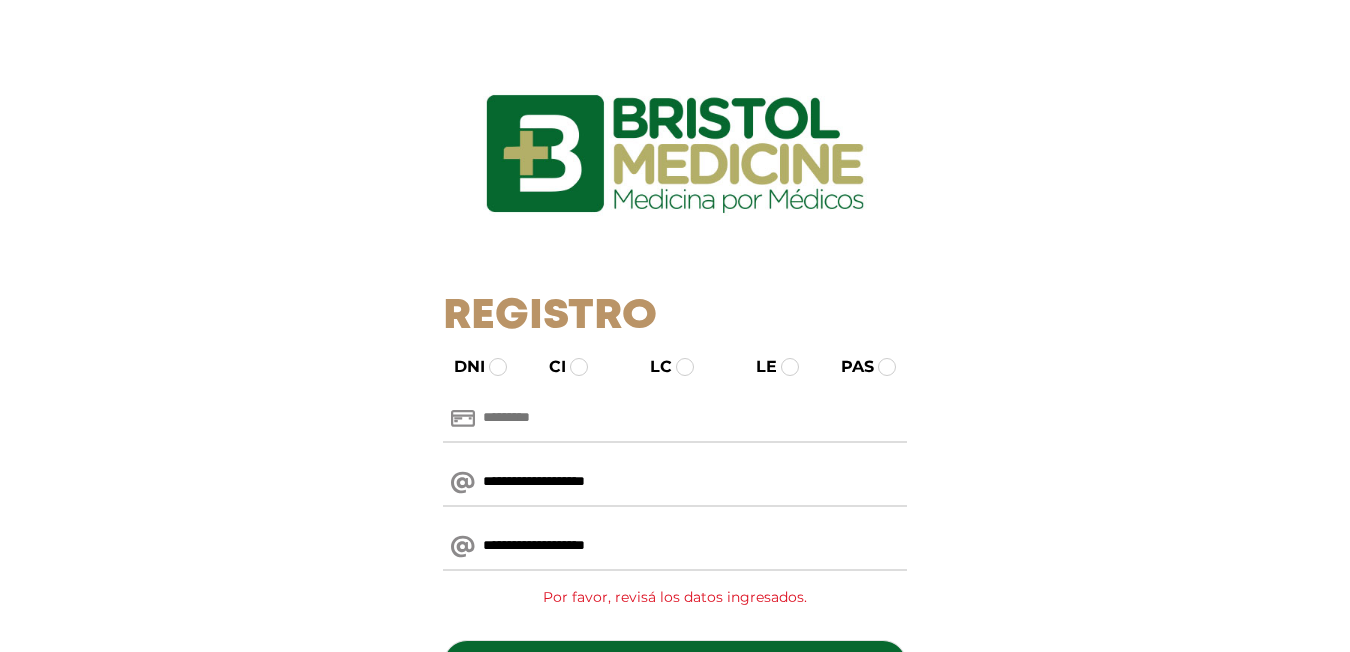 click at bounding box center (675, 419) 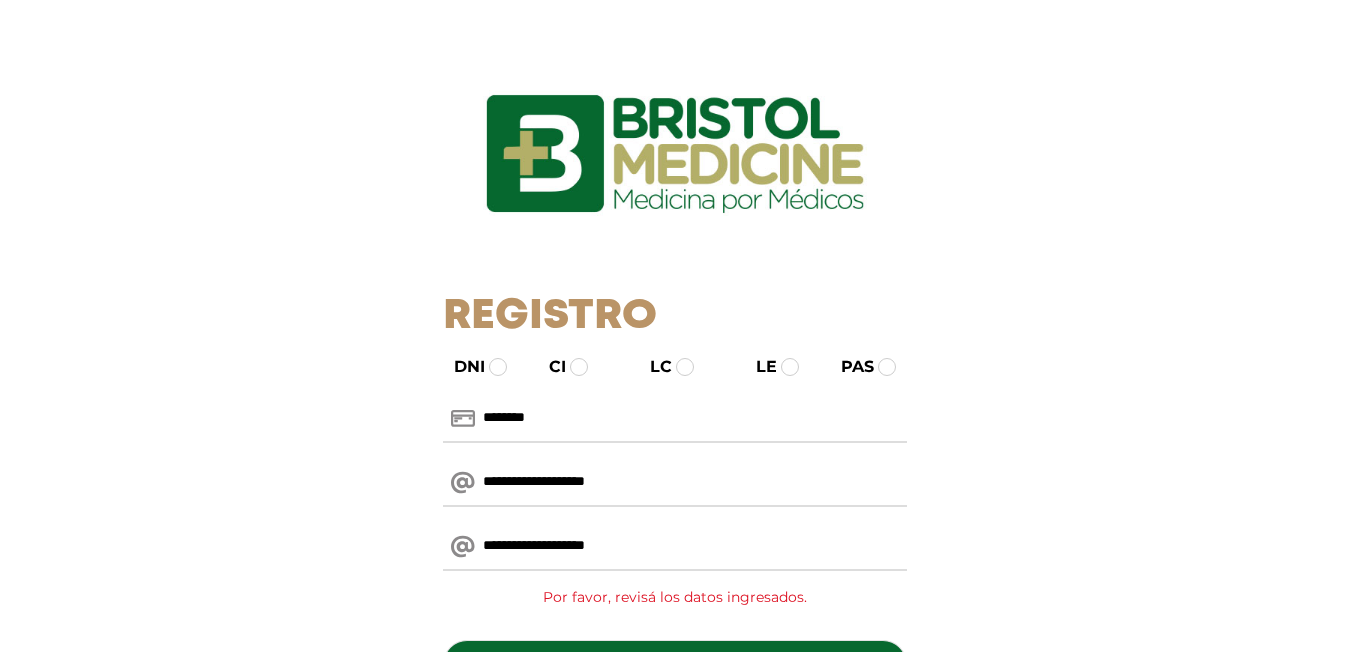 scroll, scrollTop: 144, scrollLeft: 0, axis: vertical 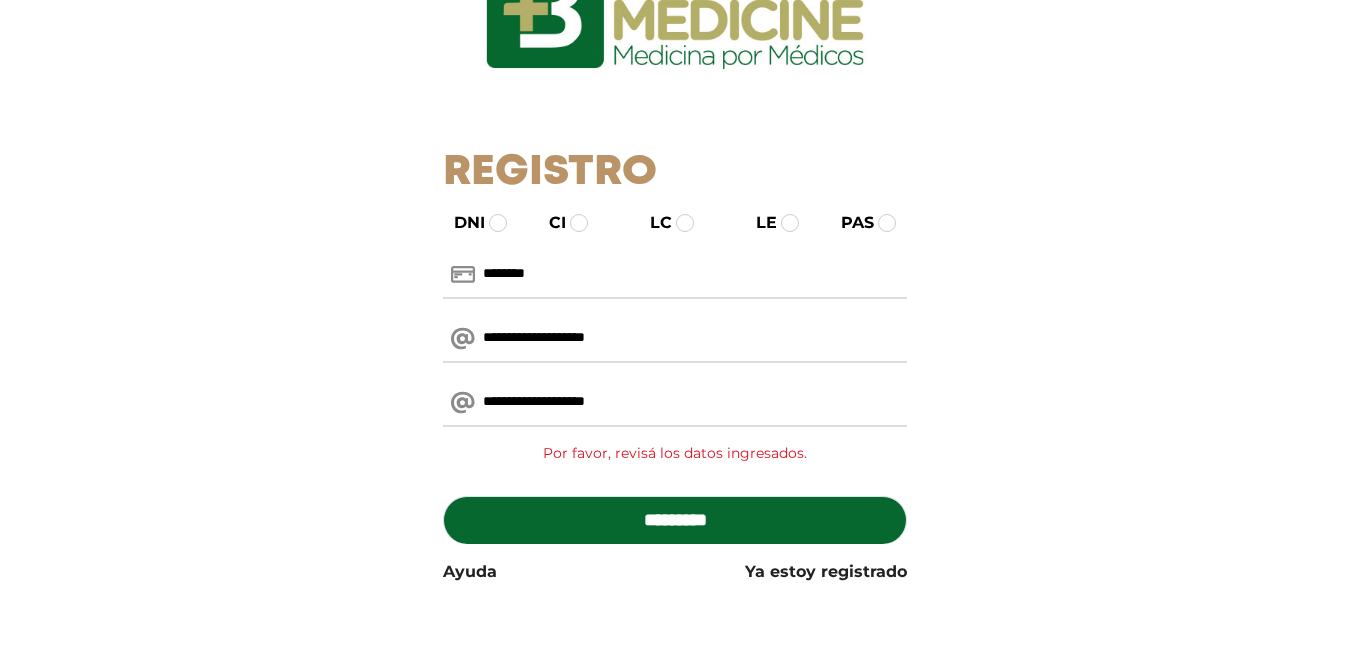 type on "********" 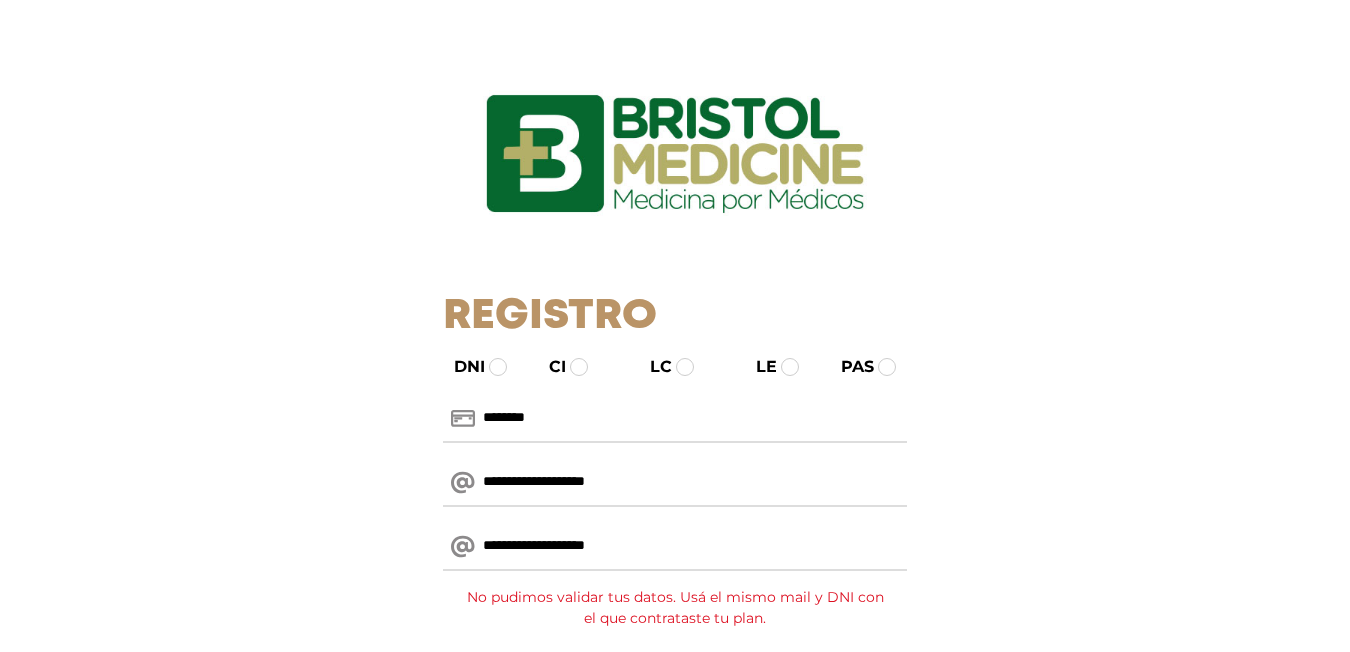 scroll, scrollTop: 165, scrollLeft: 0, axis: vertical 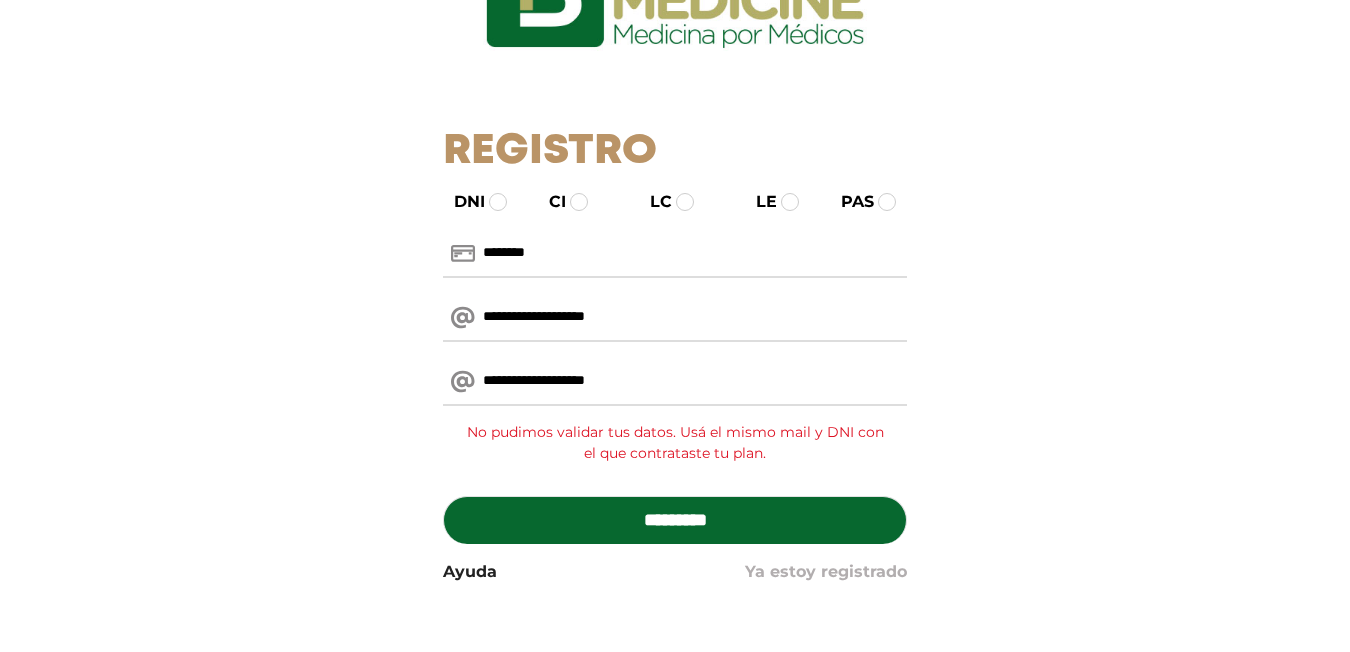 click on "Ya estoy registrado" at bounding box center [826, 572] 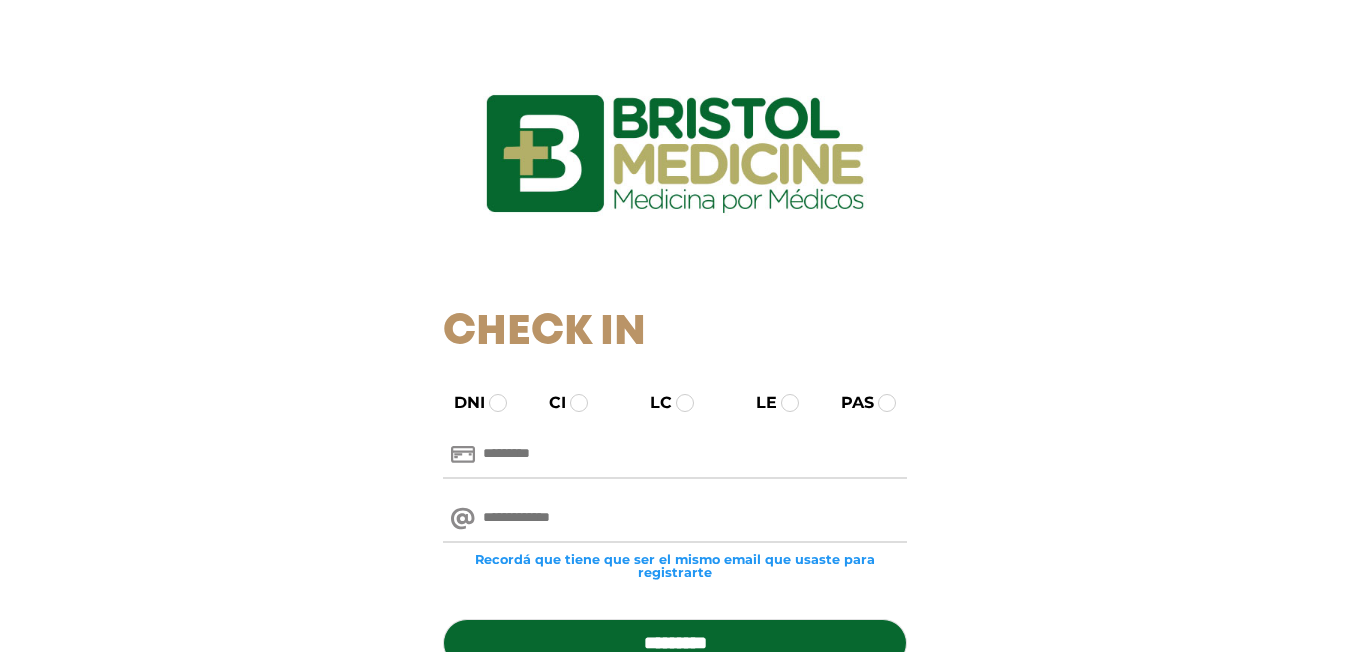 scroll, scrollTop: 0, scrollLeft: 0, axis: both 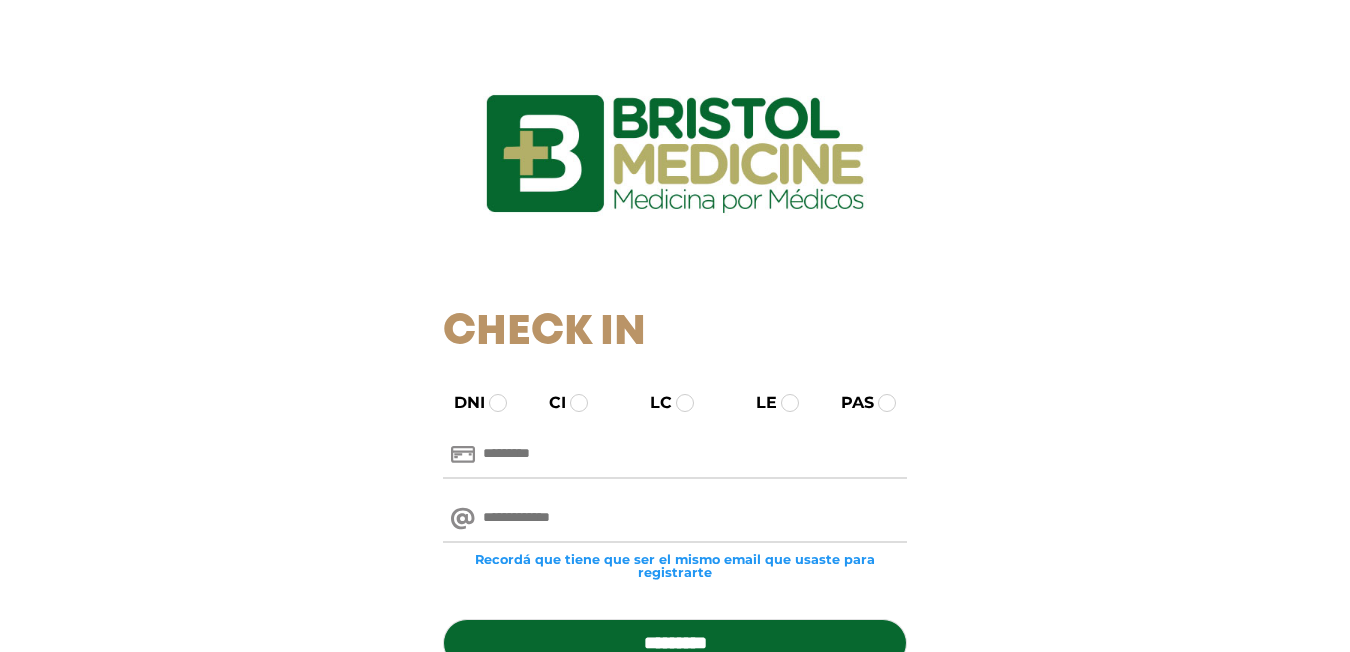 click at bounding box center (675, 455) 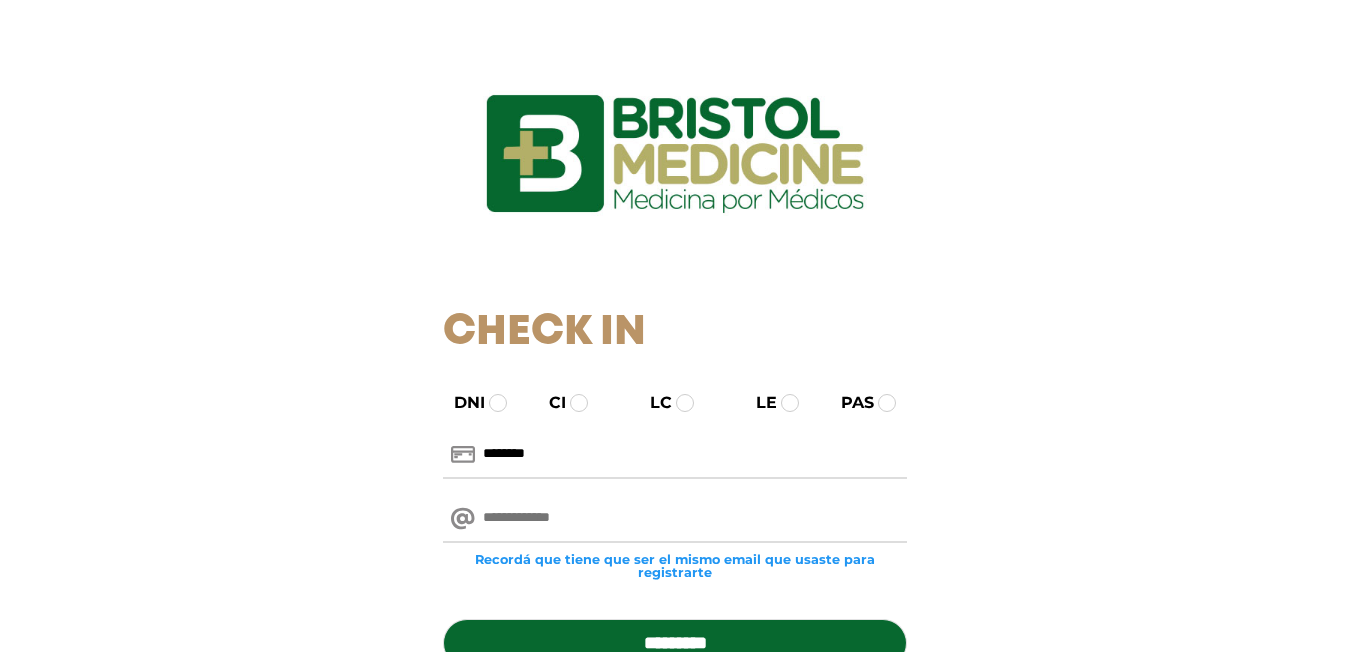 type on "********" 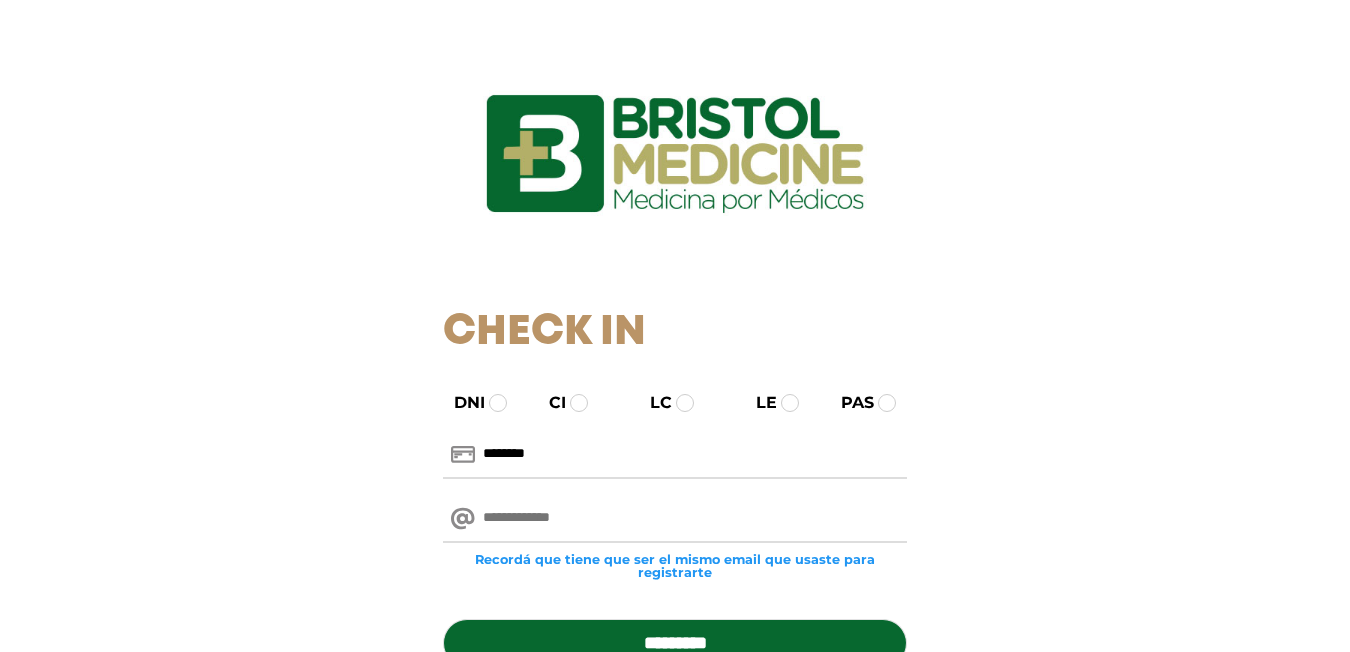 paste on "**********" 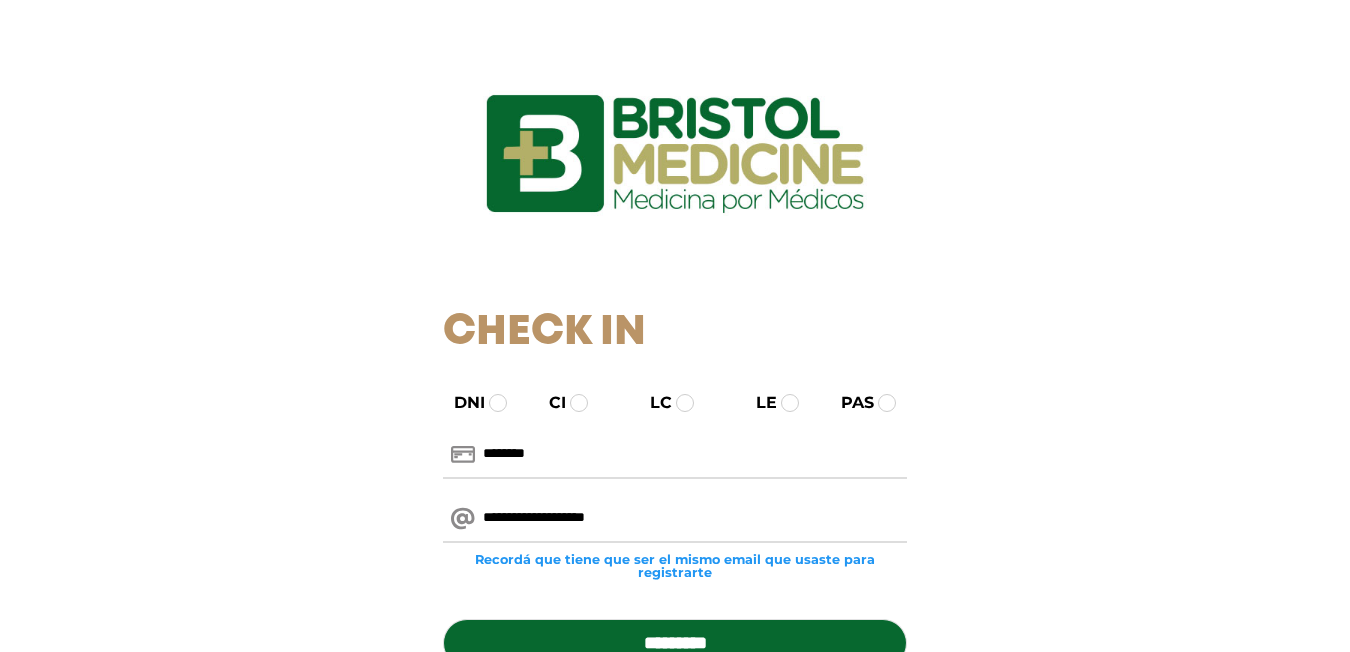 scroll, scrollTop: 200, scrollLeft: 0, axis: vertical 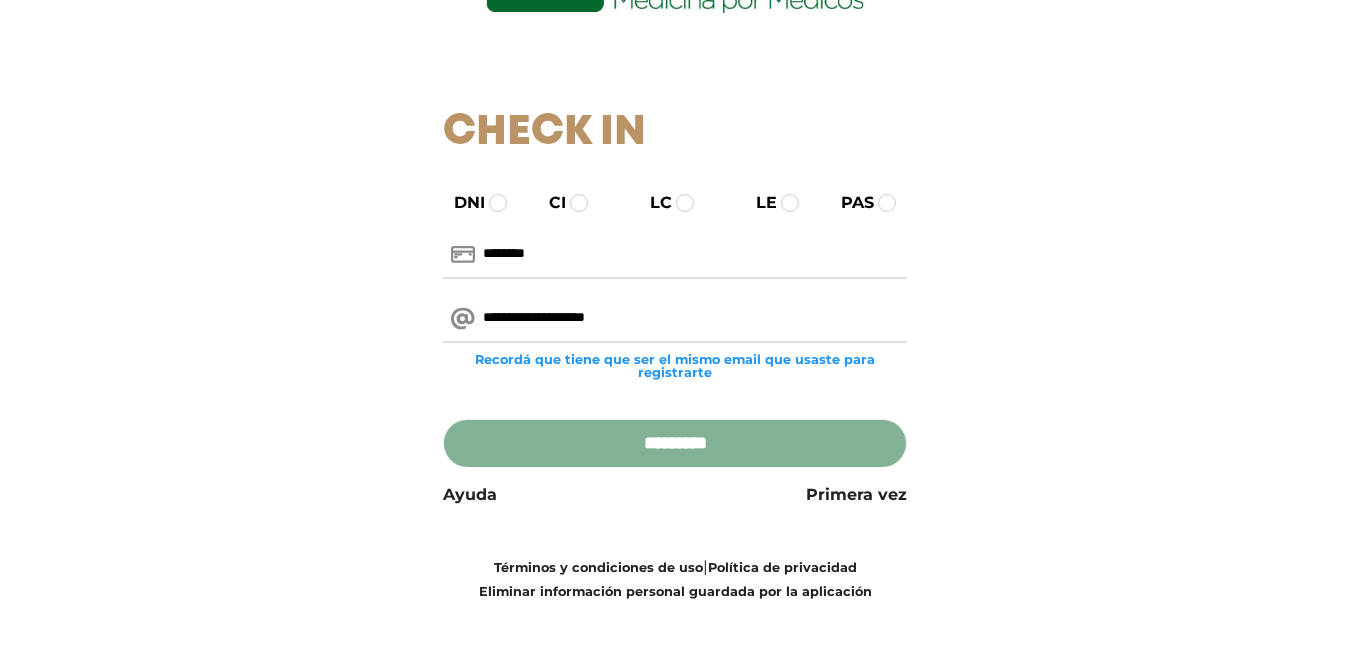 click on "*********" at bounding box center (675, 443) 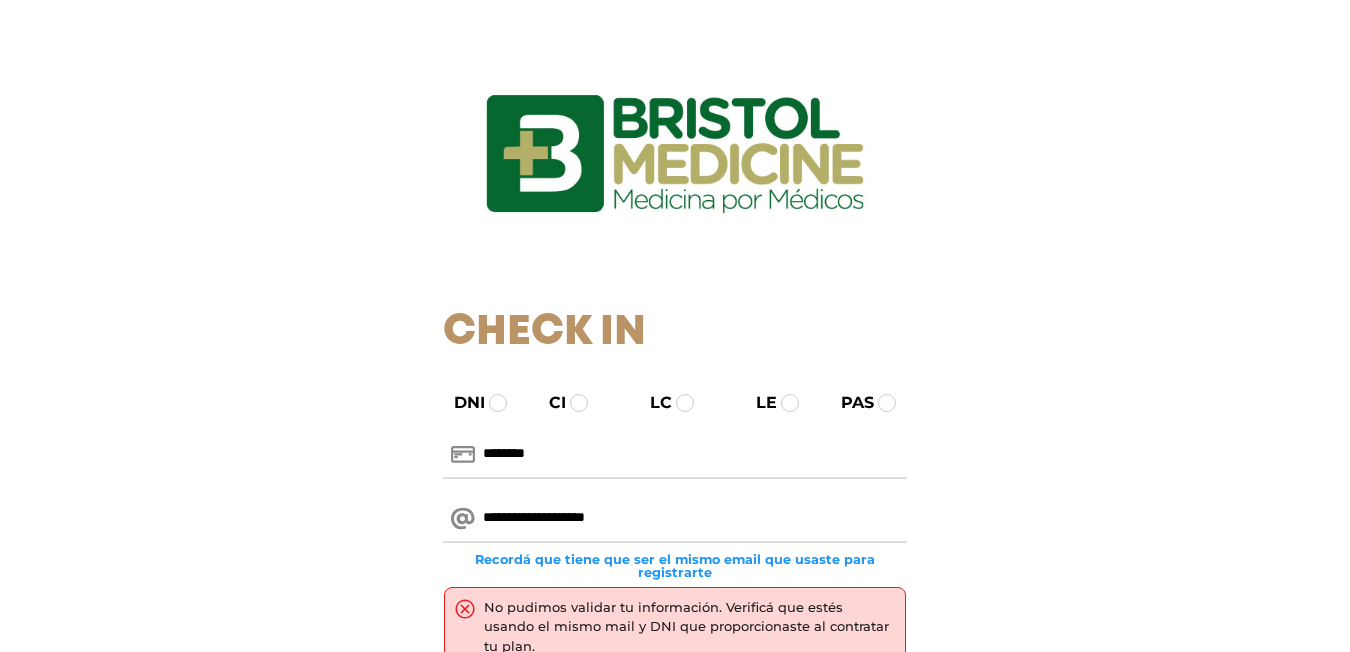 scroll, scrollTop: 100, scrollLeft: 0, axis: vertical 